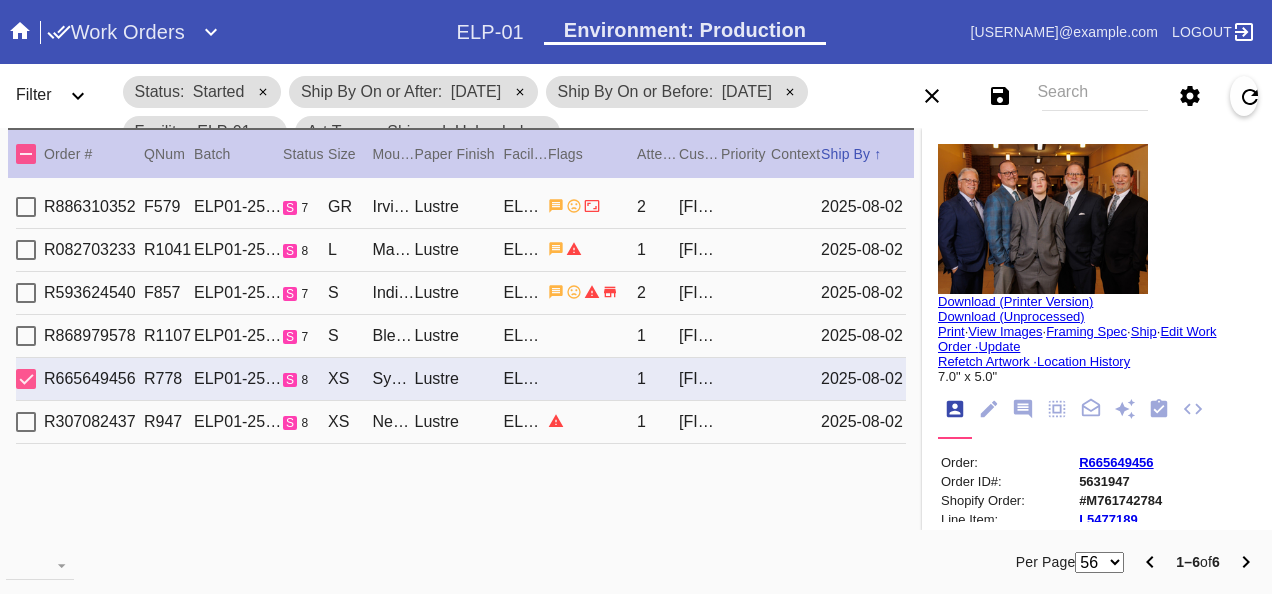 scroll, scrollTop: 0, scrollLeft: 0, axis: both 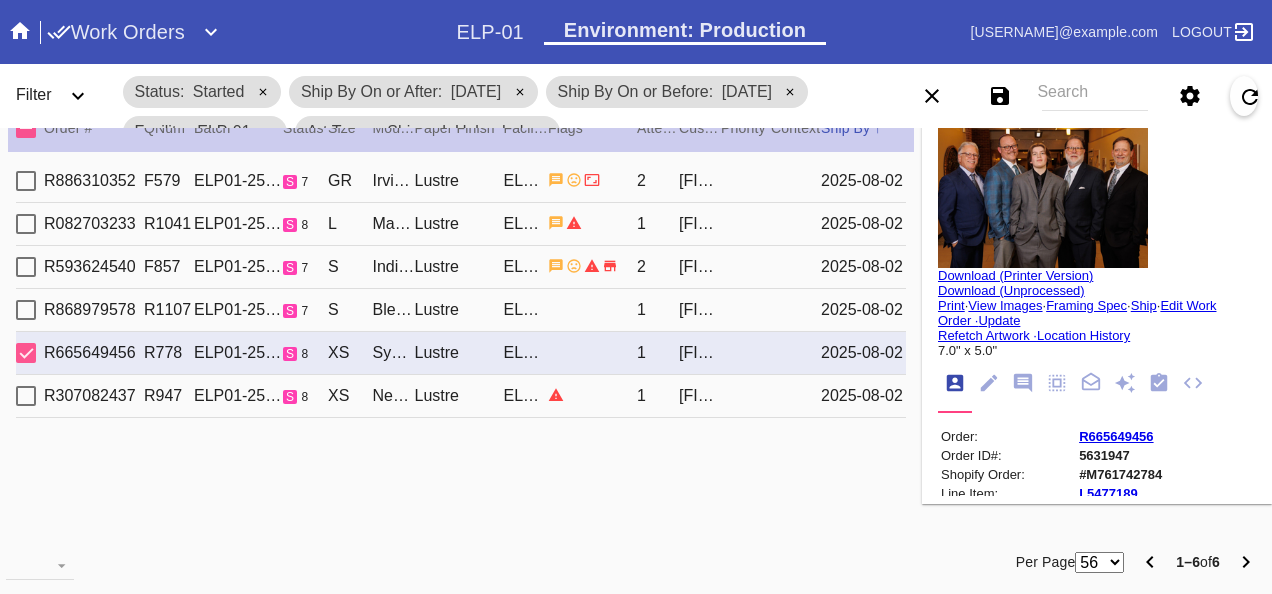 click on "R886310352 F579 ELP01-250731-011 s   7 GR Irvine / No Mat Lustre ELP-01 2 Lindsey Roeker
2025-08-02 R082703233 R1041 ELP01-250731-006 s   8 L Marrakesh / Sugar Lustre ELP-01 1 Sheryl Murphy
2025-08-02 R593624540 F857 ELP01-250801-001 s   7 S Indigo Walnut Gallery / Dove White Lustre ELP-01 2 Heather Mcfadden
2025-08-02 R868979578 R1107 ELP01-250731-013 s   7 S Bleached Maple Gallery / Dove White Lustre ELP-01 1 Liz Anderson
2025-08-02 R665649456 R778 ELP01-250731-015 s   8 XS Sydney / Dove White Lustre ELP-01 1 Amanda Rudin
2025-08-02 R307082437 R947 ELP01-250731-015 s   8 XS Newport / Dove White Lustre ELP-01 1 Annemarie Hansen
2025-08-02" at bounding box center [461, 341] 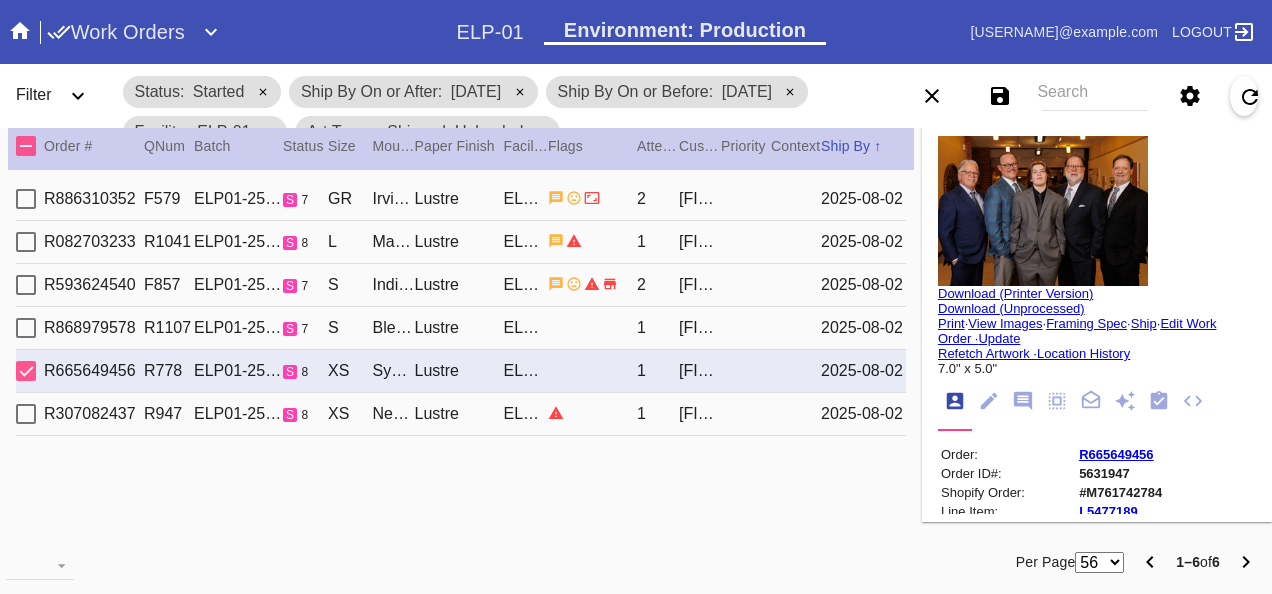 scroll, scrollTop: 0, scrollLeft: 0, axis: both 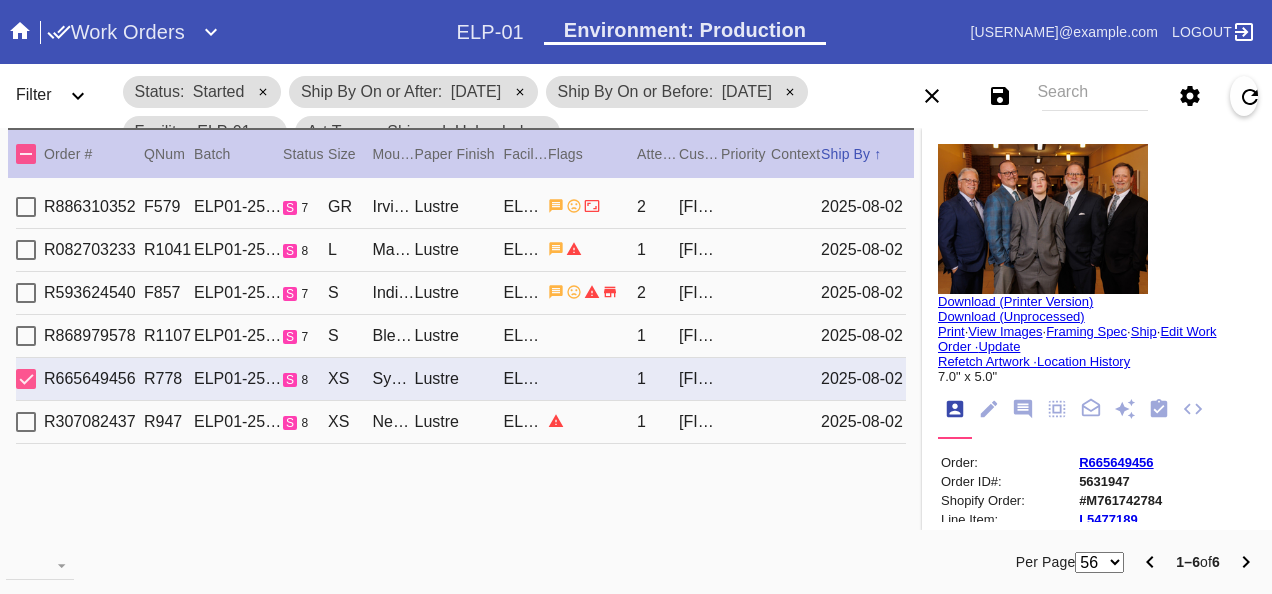 click on "Search" at bounding box center [1094, 96] 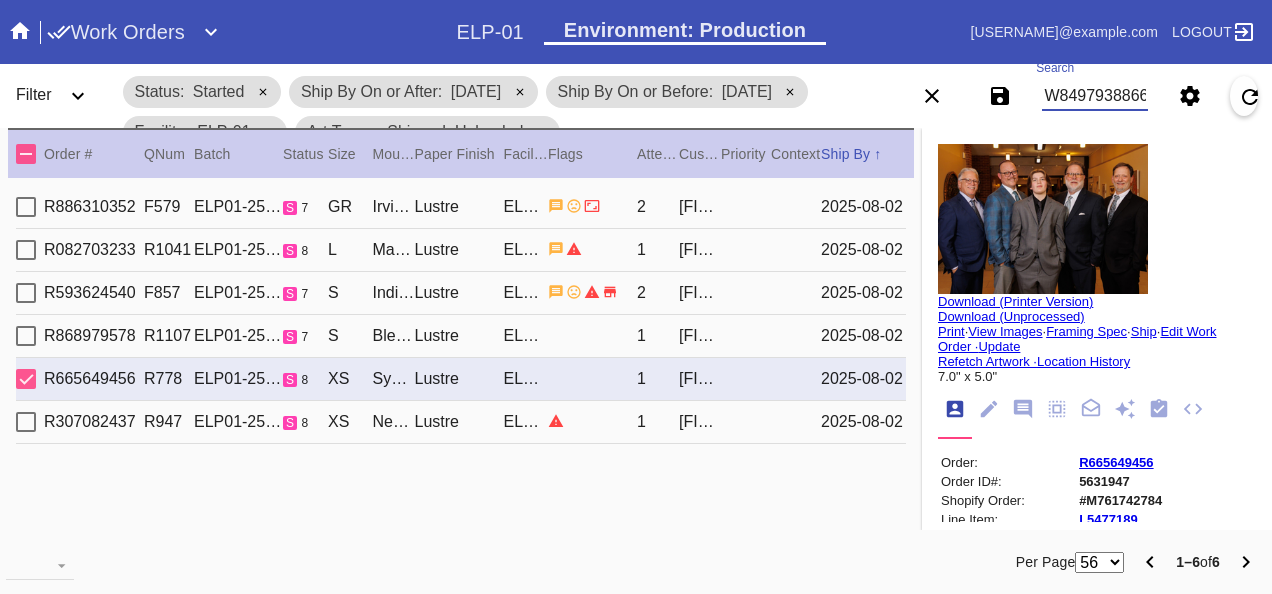 type on "W849793886600636" 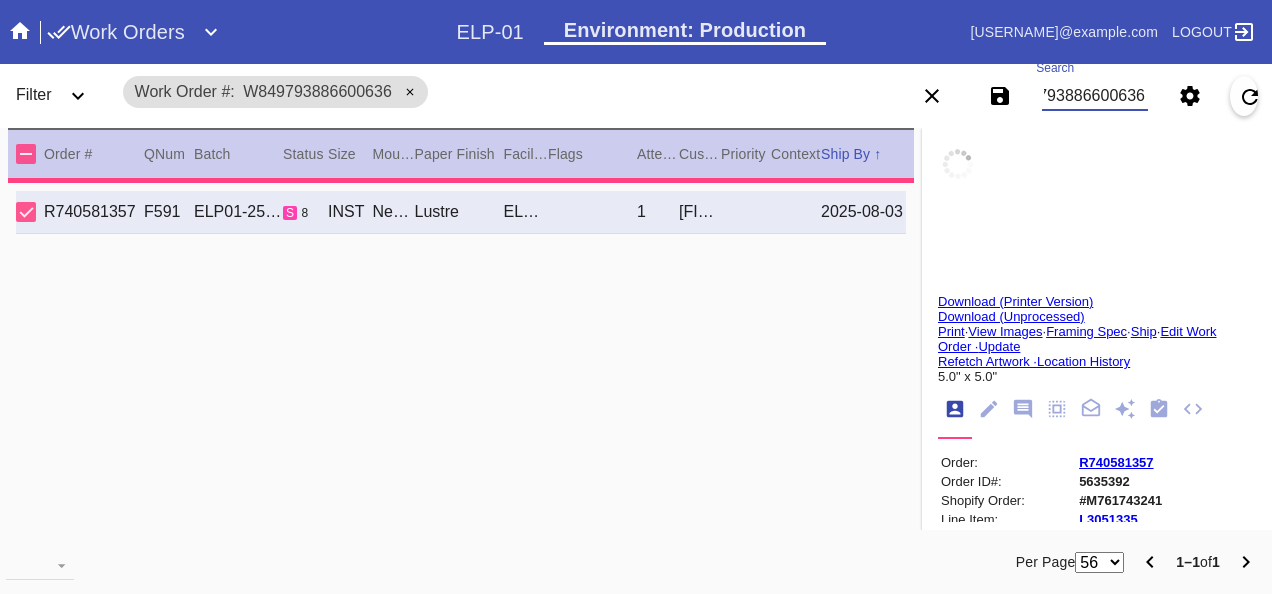 type on "4.75" 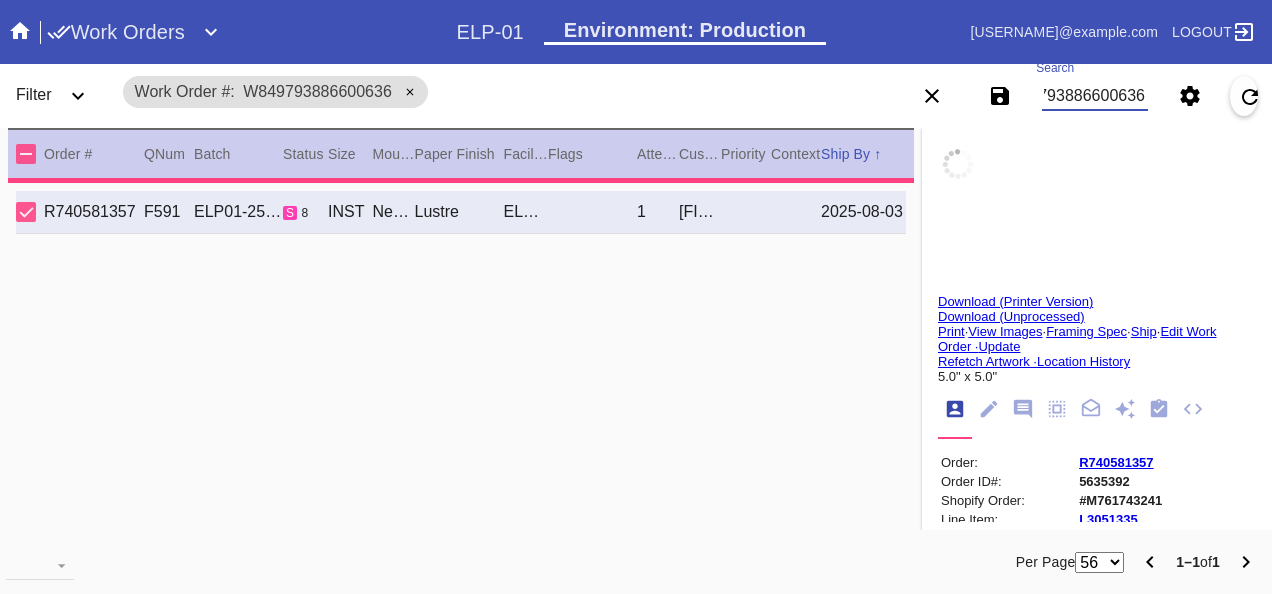 type on "7/30/2025" 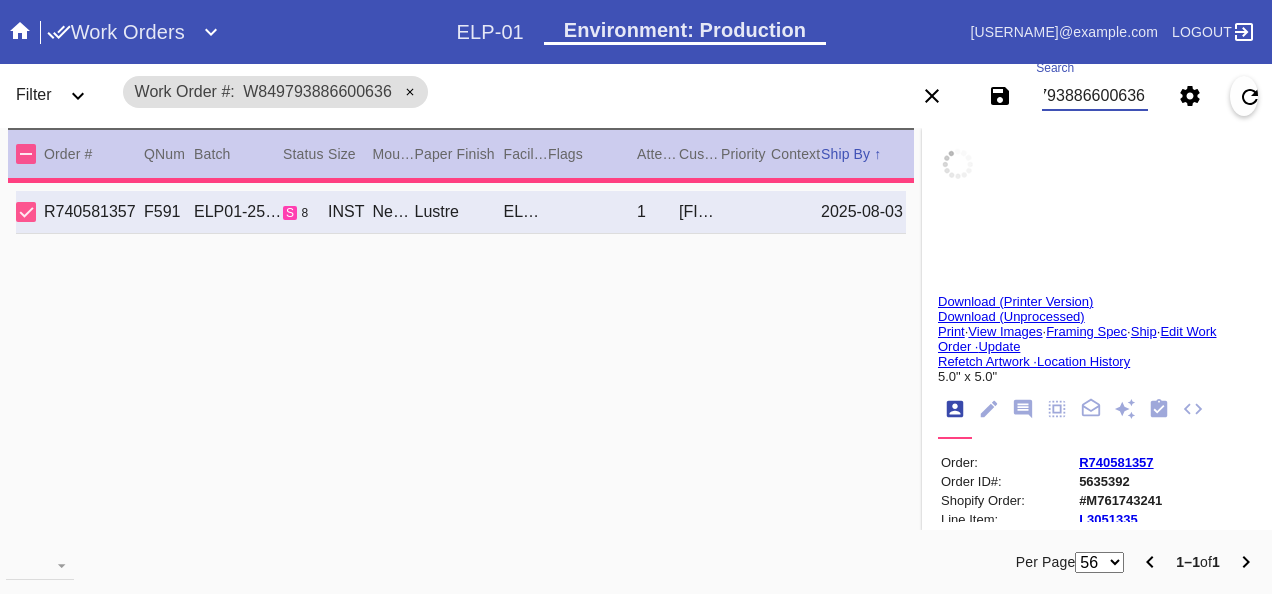 type on "8/1/2025" 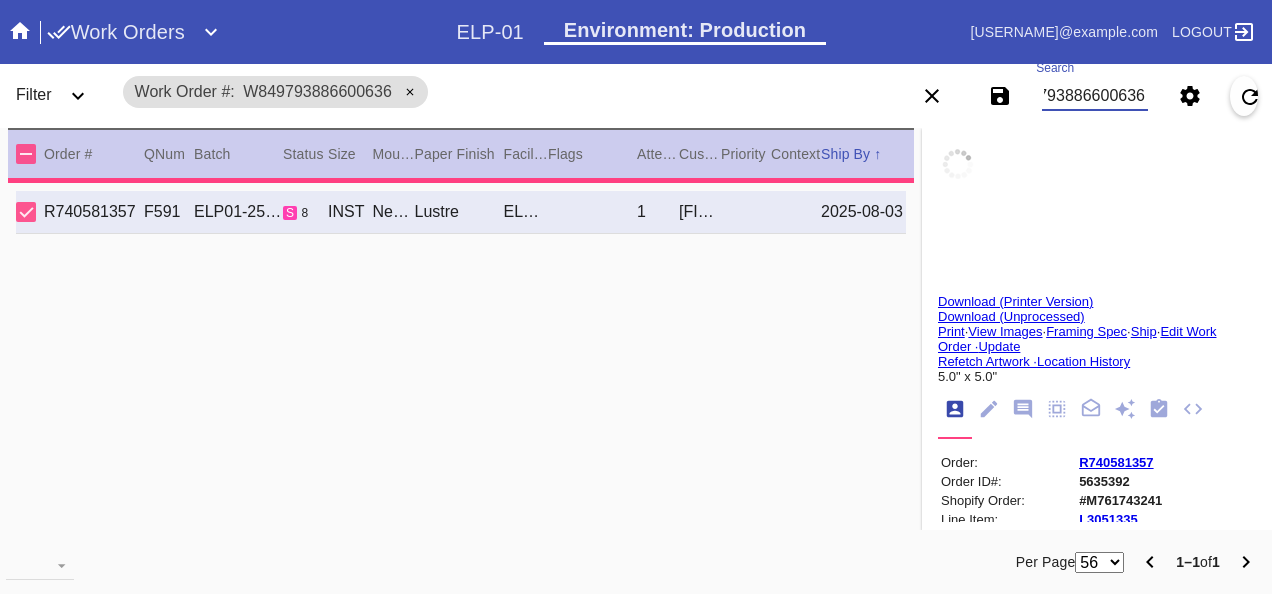 type on "8/3/2025" 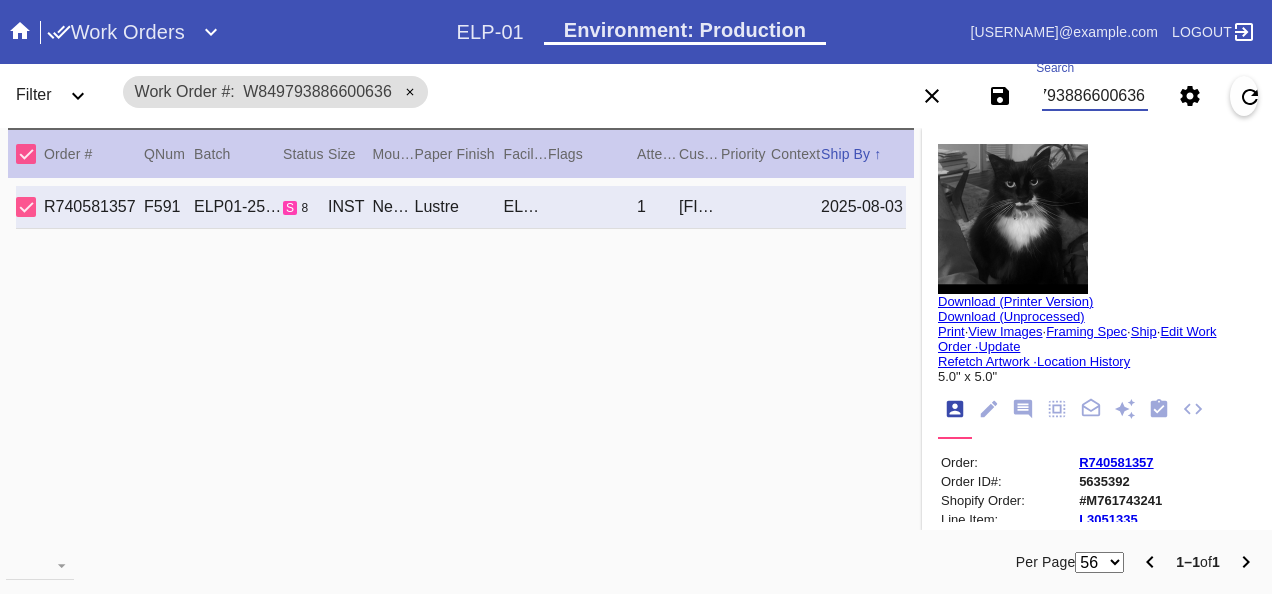 scroll, scrollTop: 0, scrollLeft: 0, axis: both 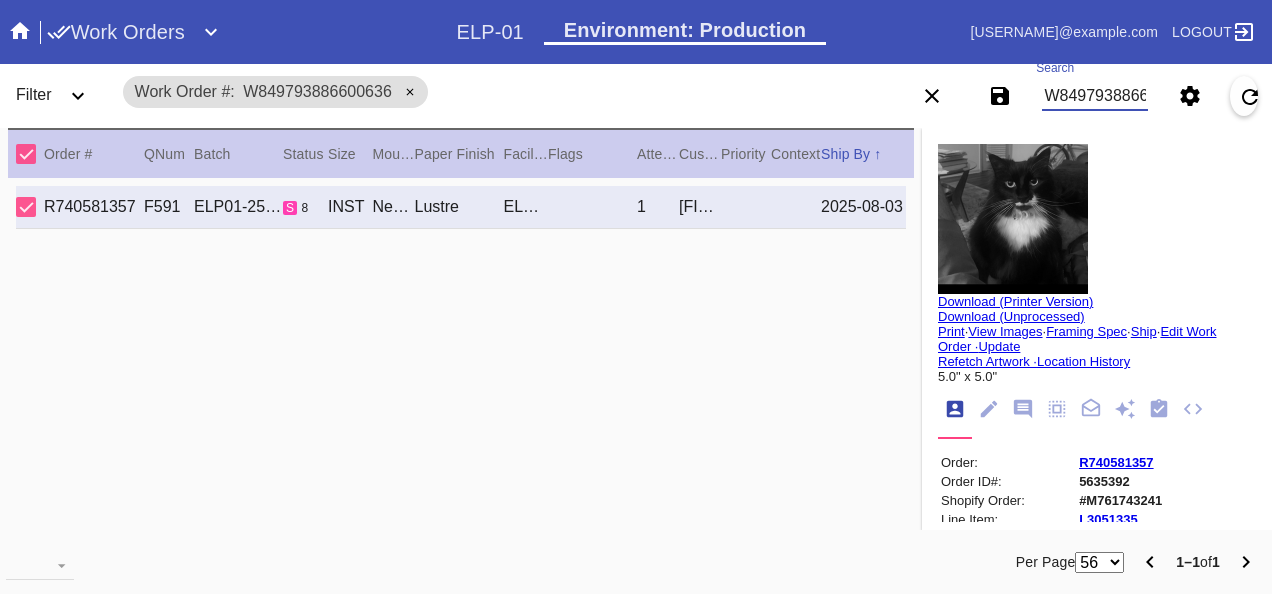 click on "Framing Spec" at bounding box center (1086, 331) 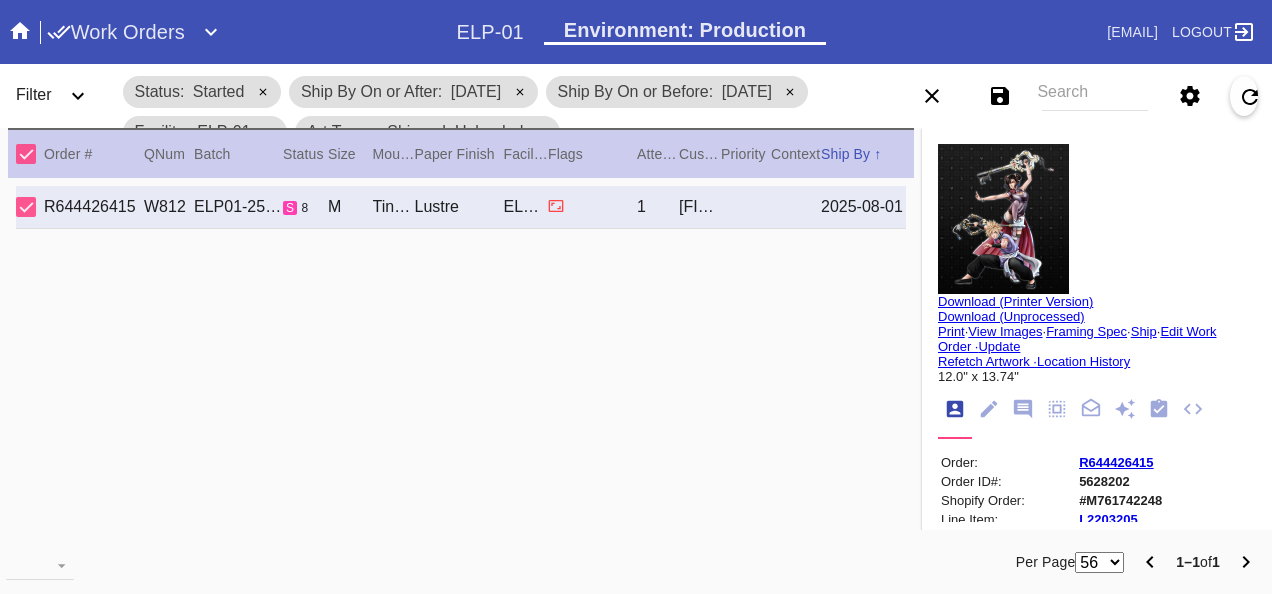 scroll, scrollTop: 0, scrollLeft: 0, axis: both 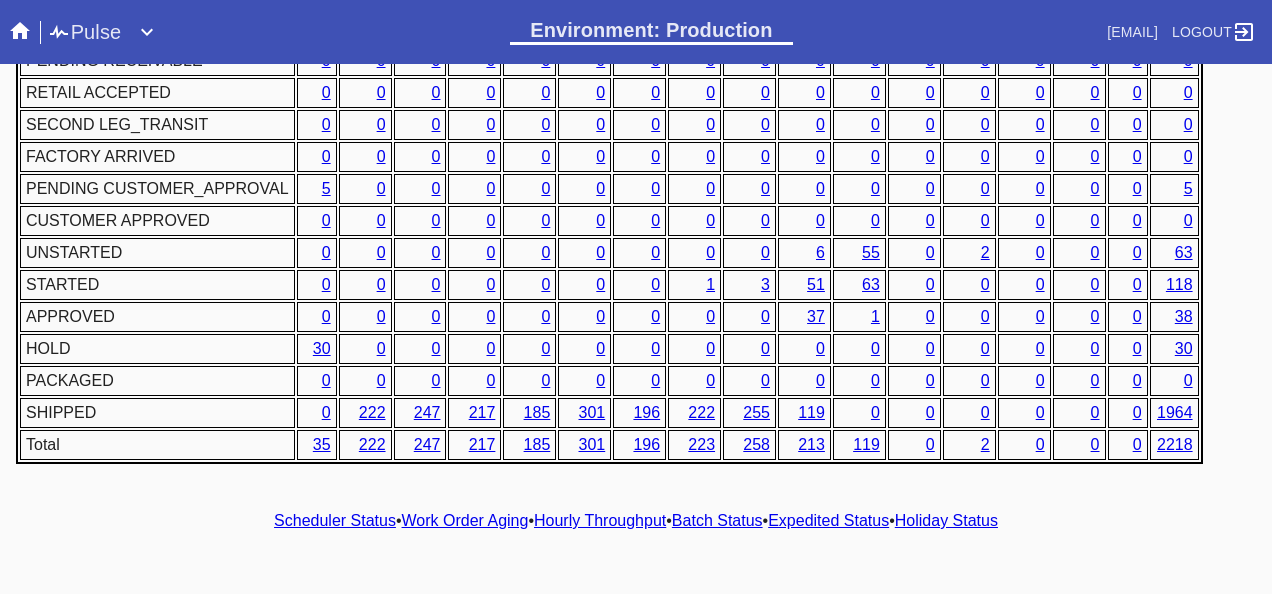 click on "1" at bounding box center (710, 284) 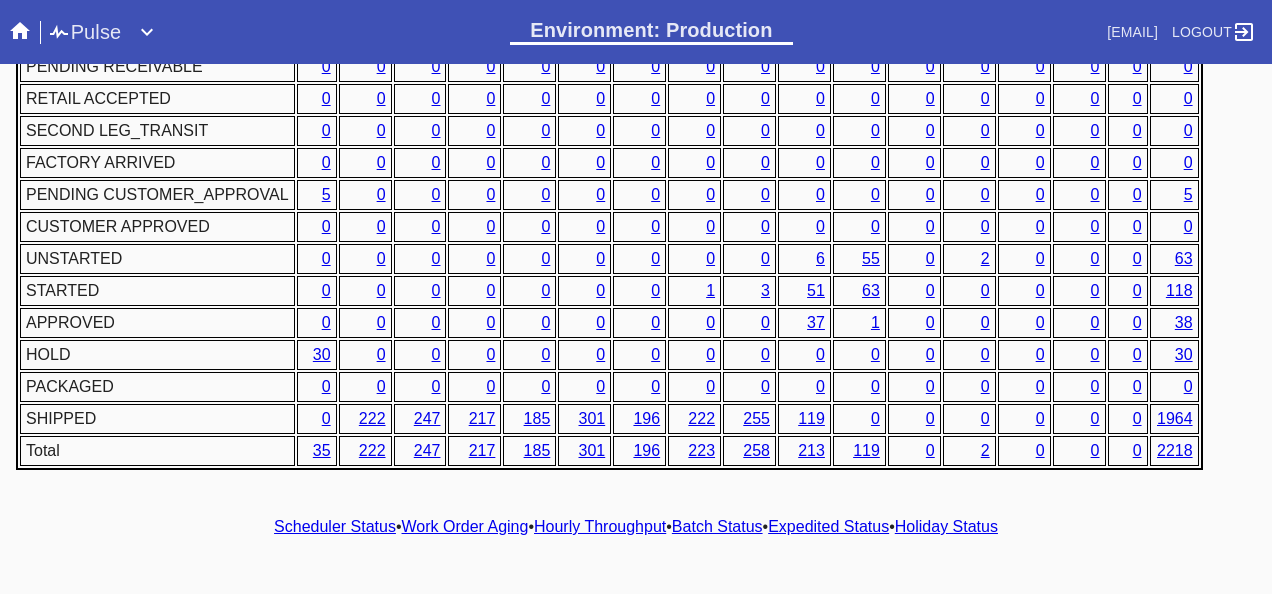 scroll, scrollTop: 1076, scrollLeft: 0, axis: vertical 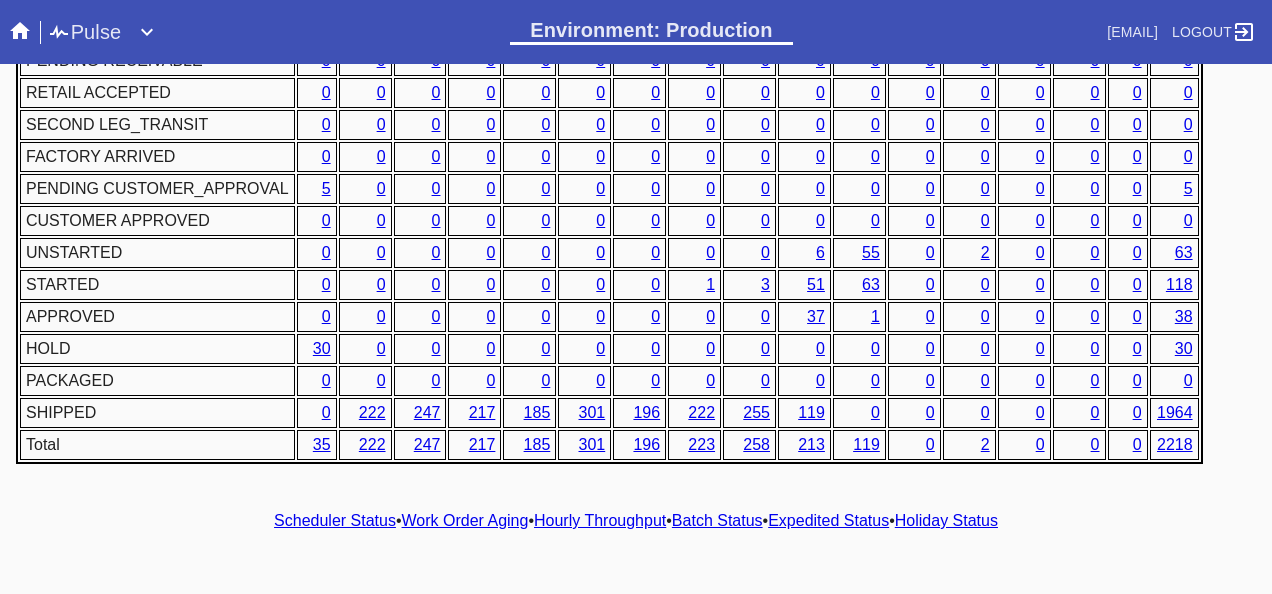 click on "Hourly Throughput" at bounding box center [600, 520] 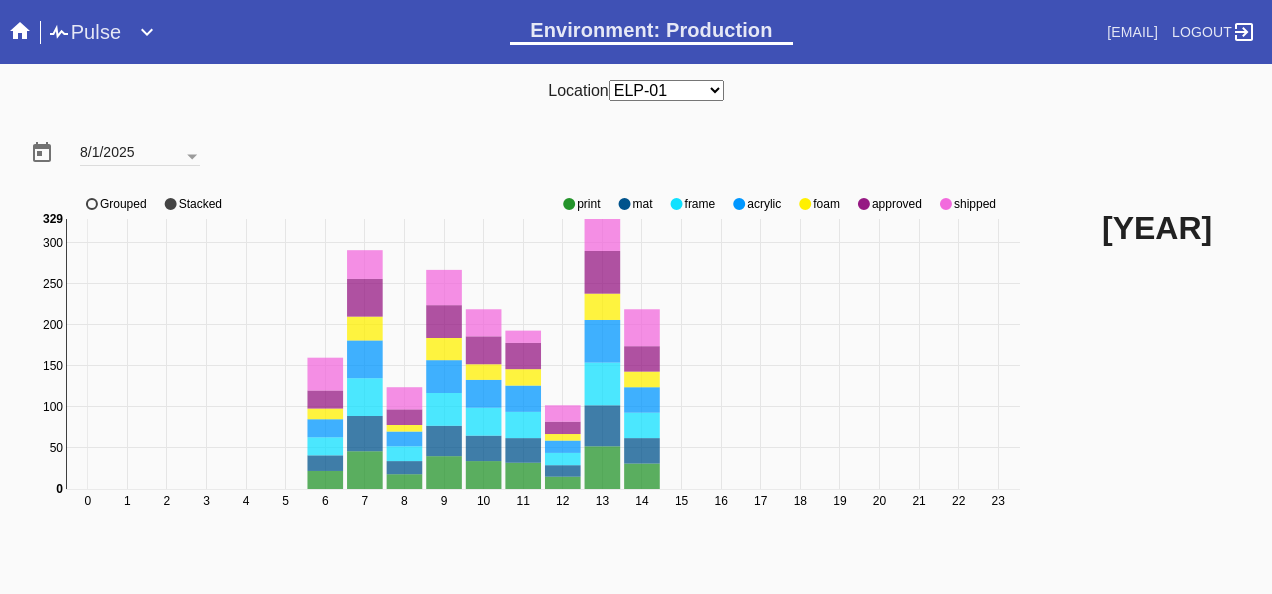 click 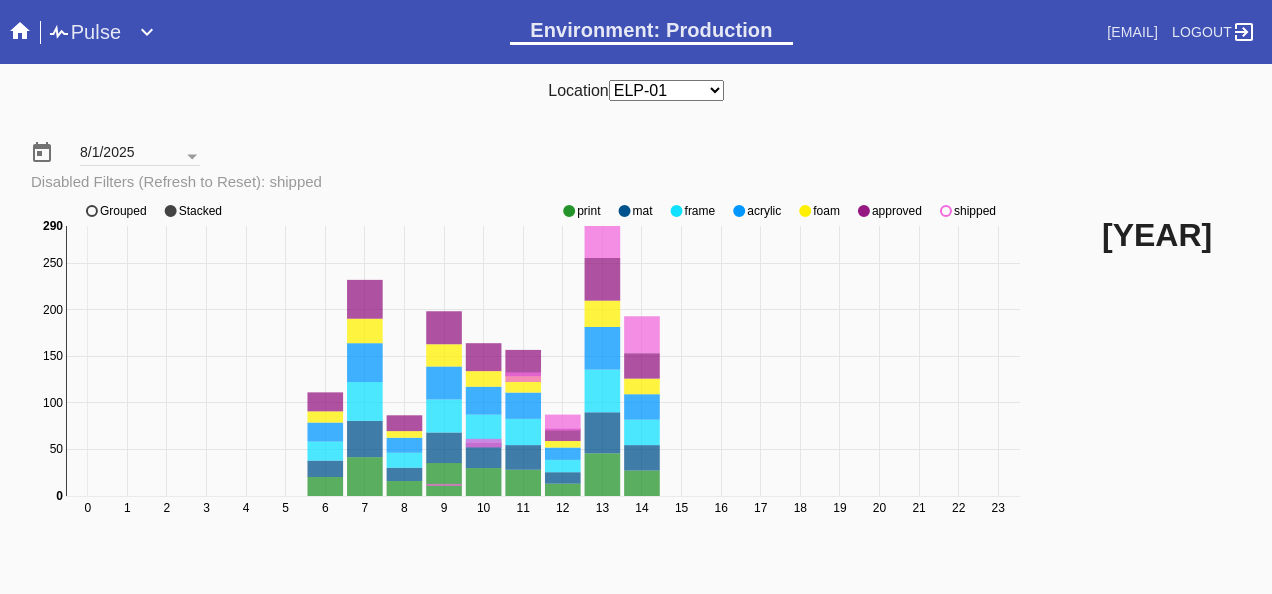click 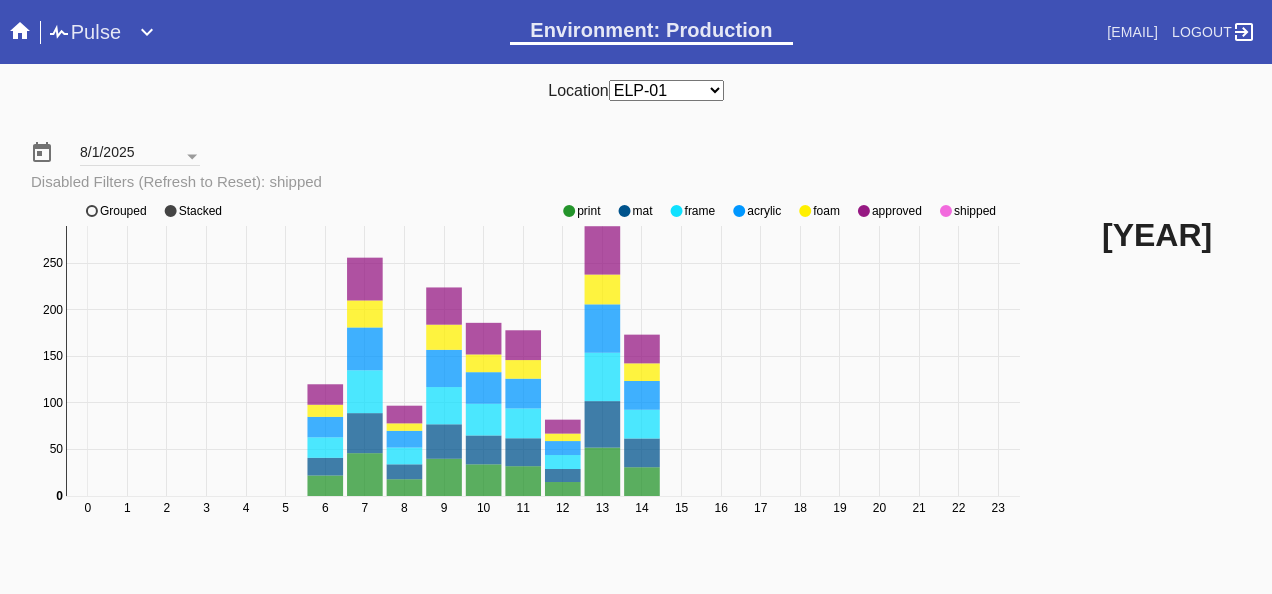 click 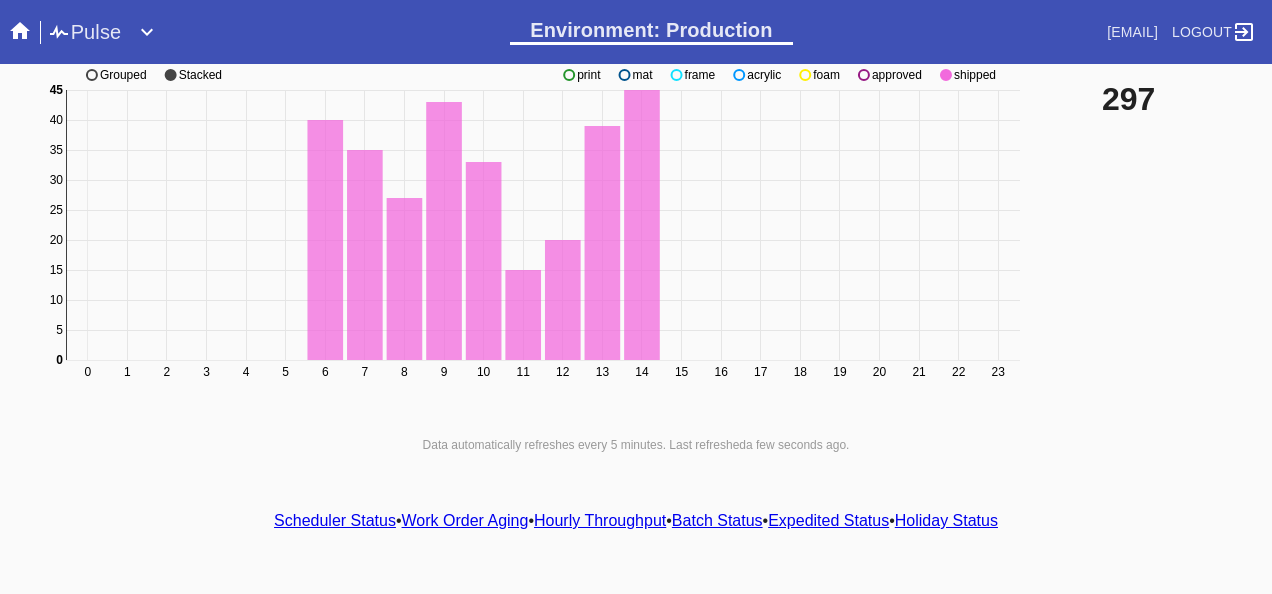 scroll, scrollTop: 140, scrollLeft: 0, axis: vertical 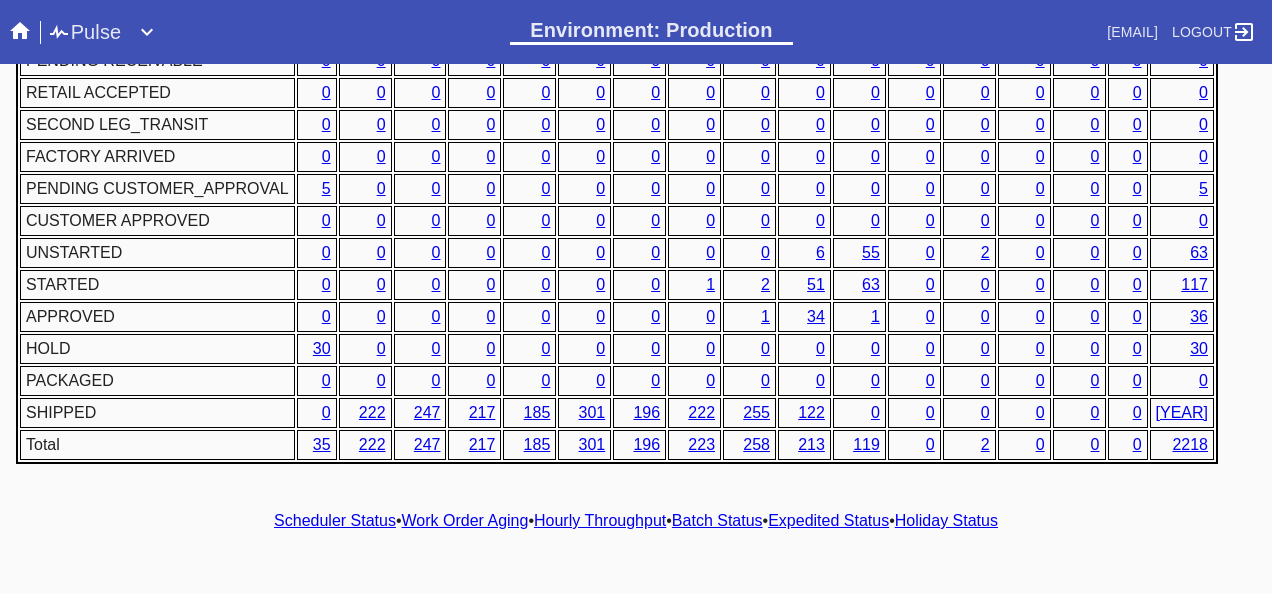 click on "2" at bounding box center [765, 284] 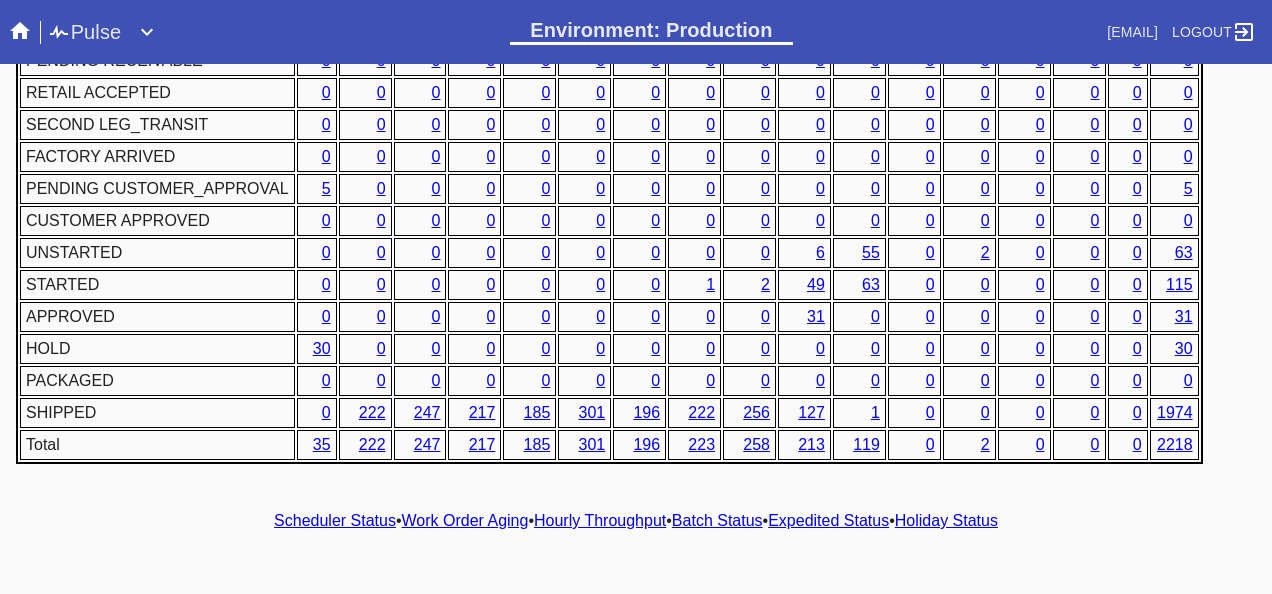 click on "63" at bounding box center (871, 284) 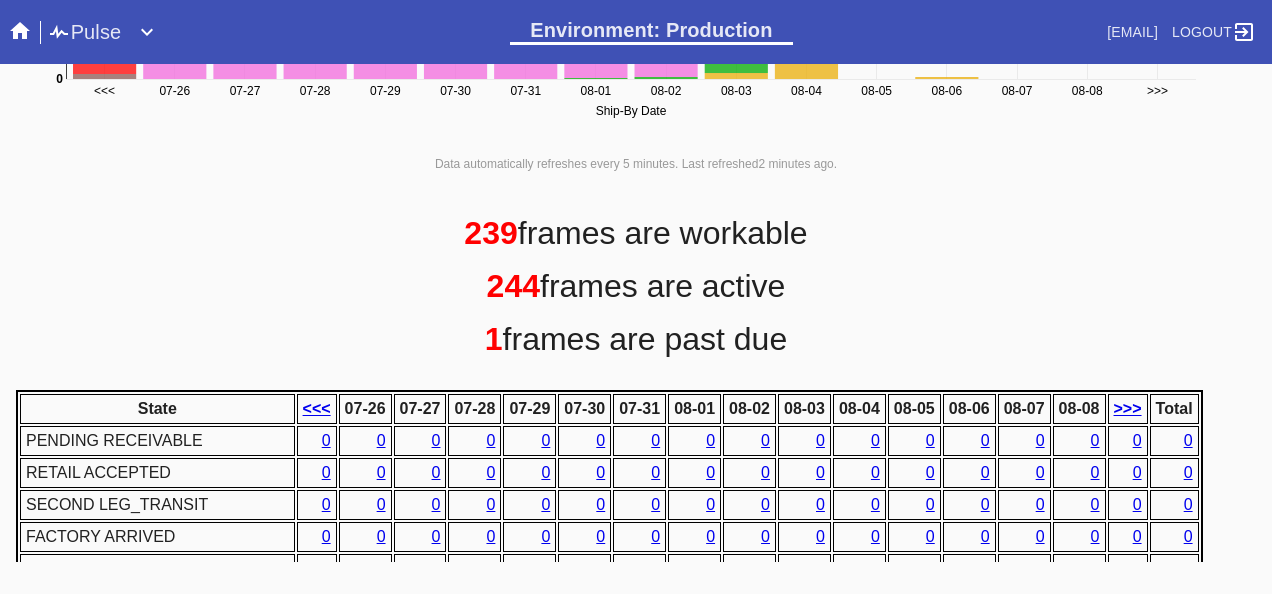 scroll, scrollTop: 776, scrollLeft: 0, axis: vertical 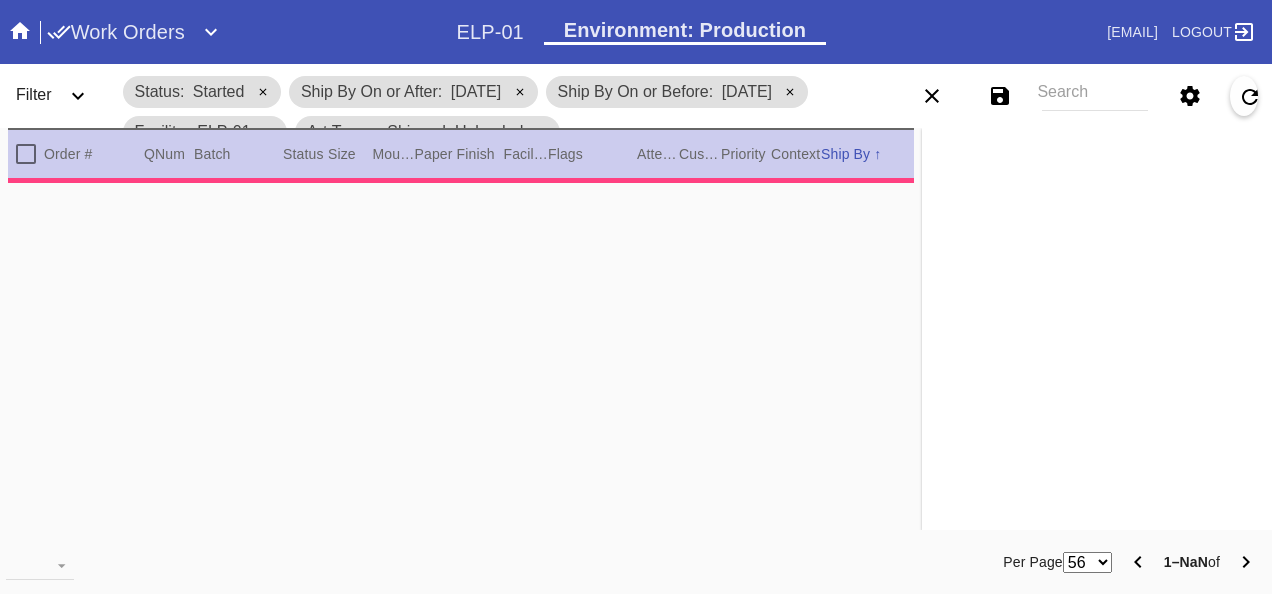 type on "0.0" 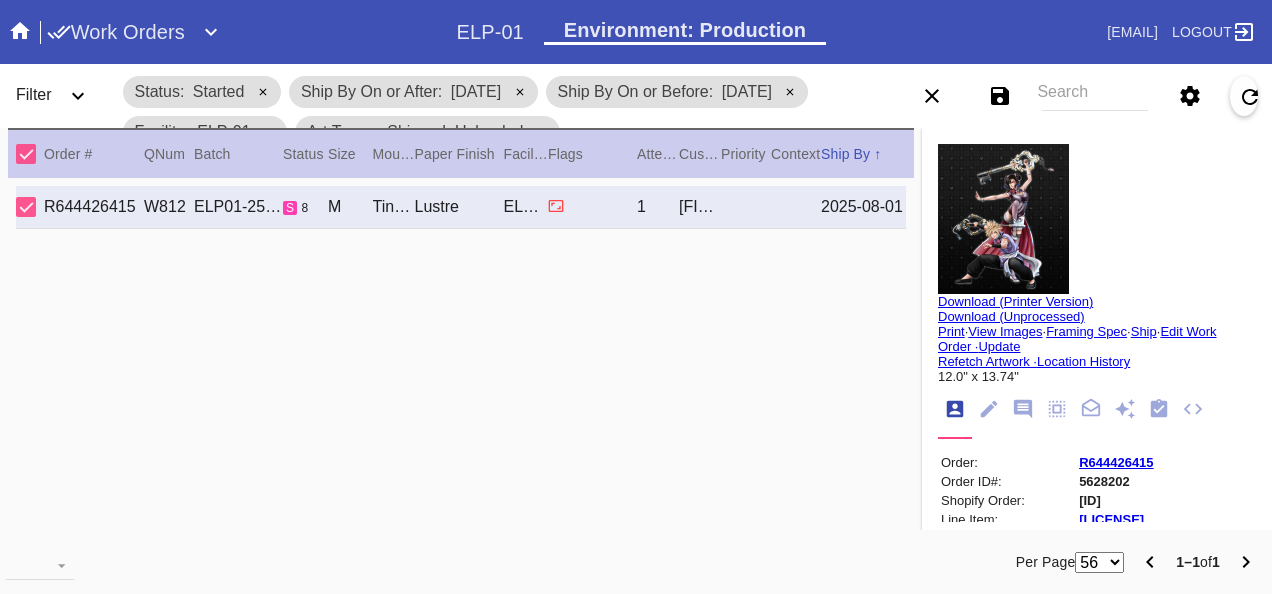click on "R644426415 W812 ELP01-250730-015 s   8 M Tinsel / No Mat Lustre ELP-01 1 [FIRST] [LAST]
[DATE]" at bounding box center (461, 367) 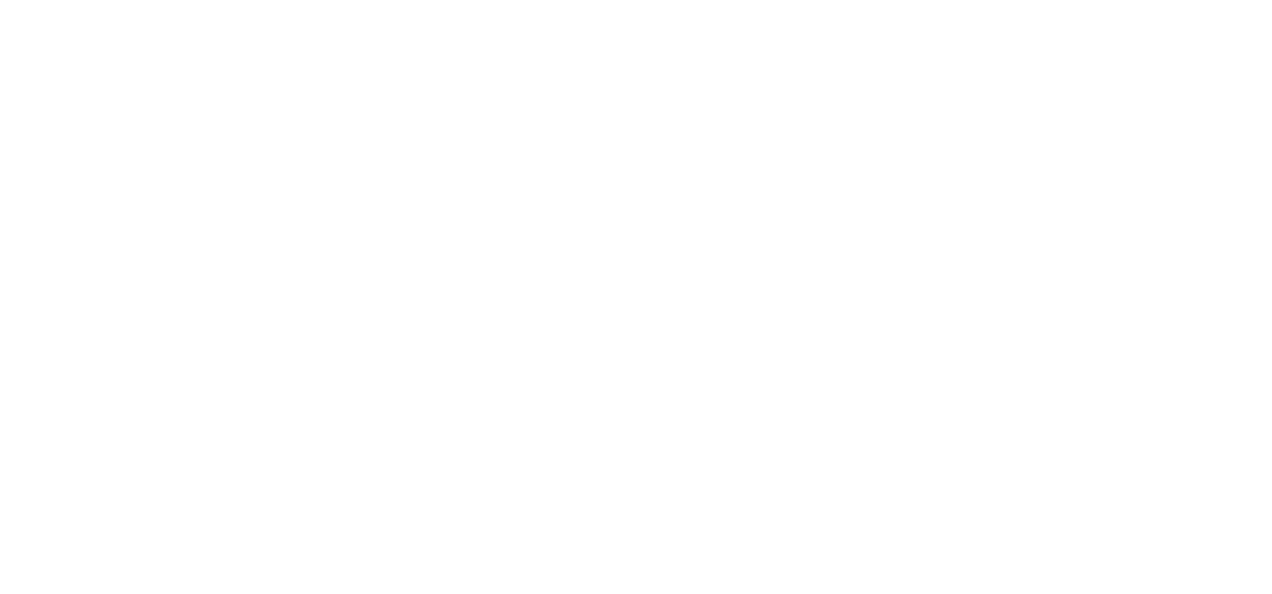 scroll, scrollTop: 0, scrollLeft: 0, axis: both 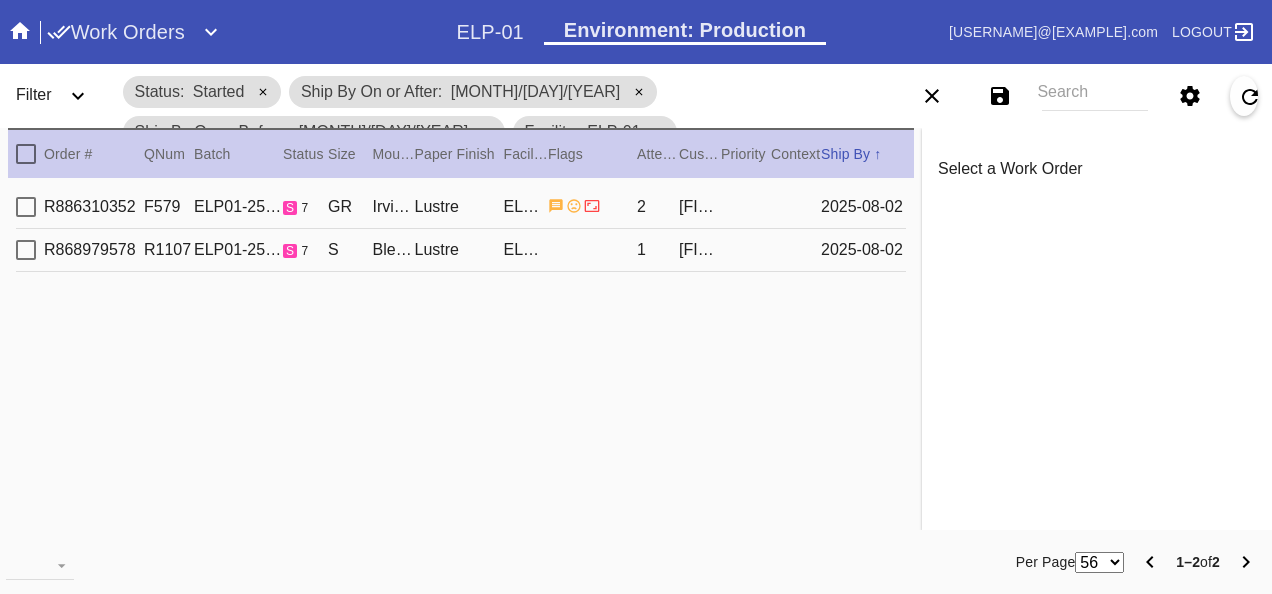 drag, startPoint x: 326, startPoint y: 334, endPoint x: 379, endPoint y: 258, distance: 92.65527 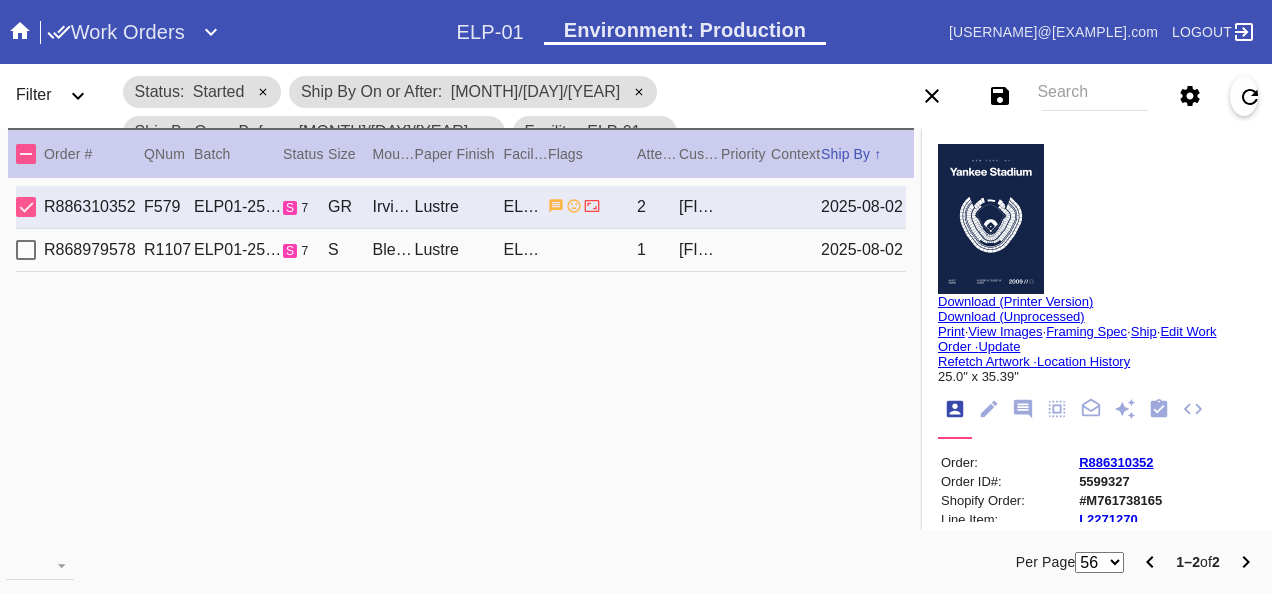 click on "R886310352" at bounding box center (1116, 462) 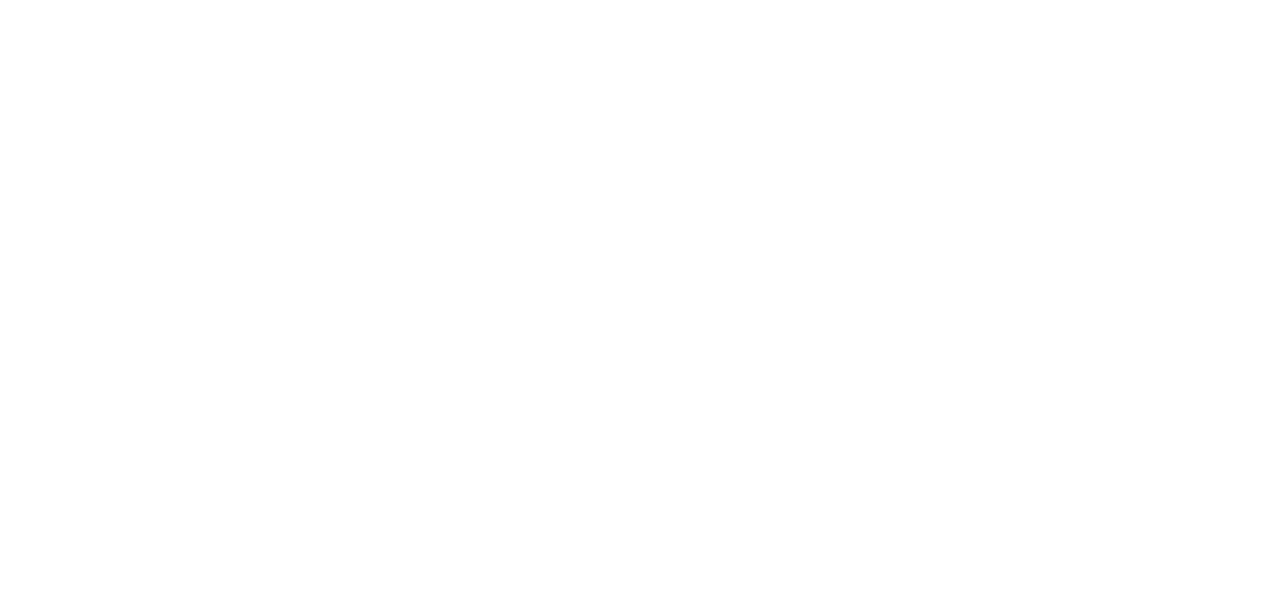 scroll, scrollTop: 0, scrollLeft: 0, axis: both 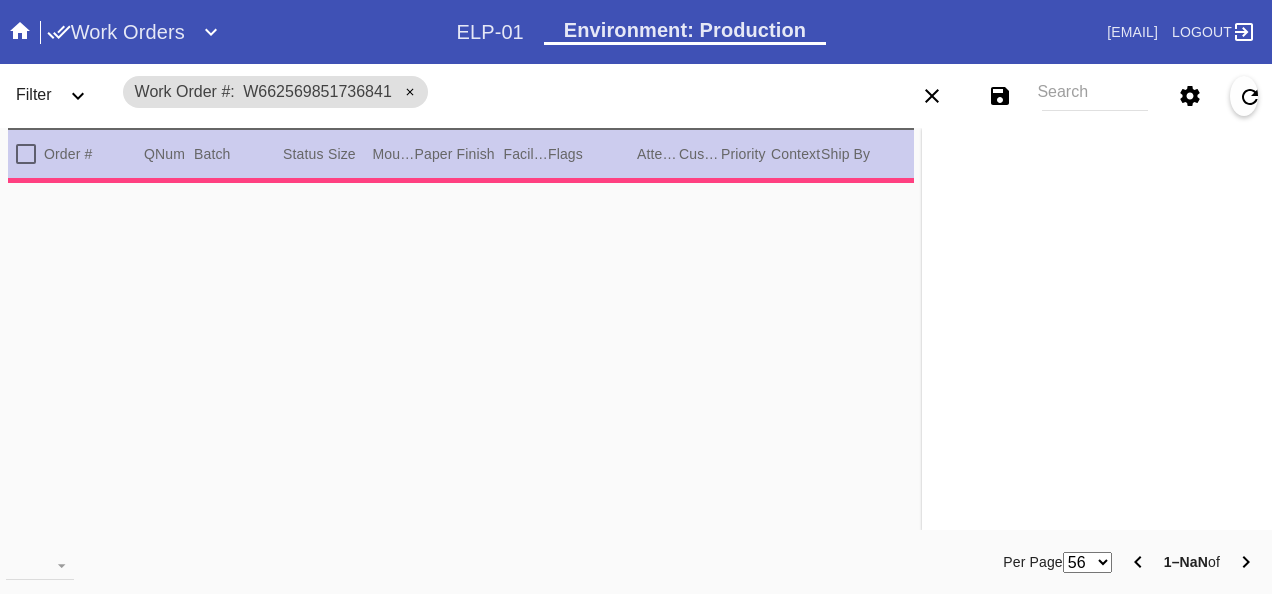 type on "0.0" 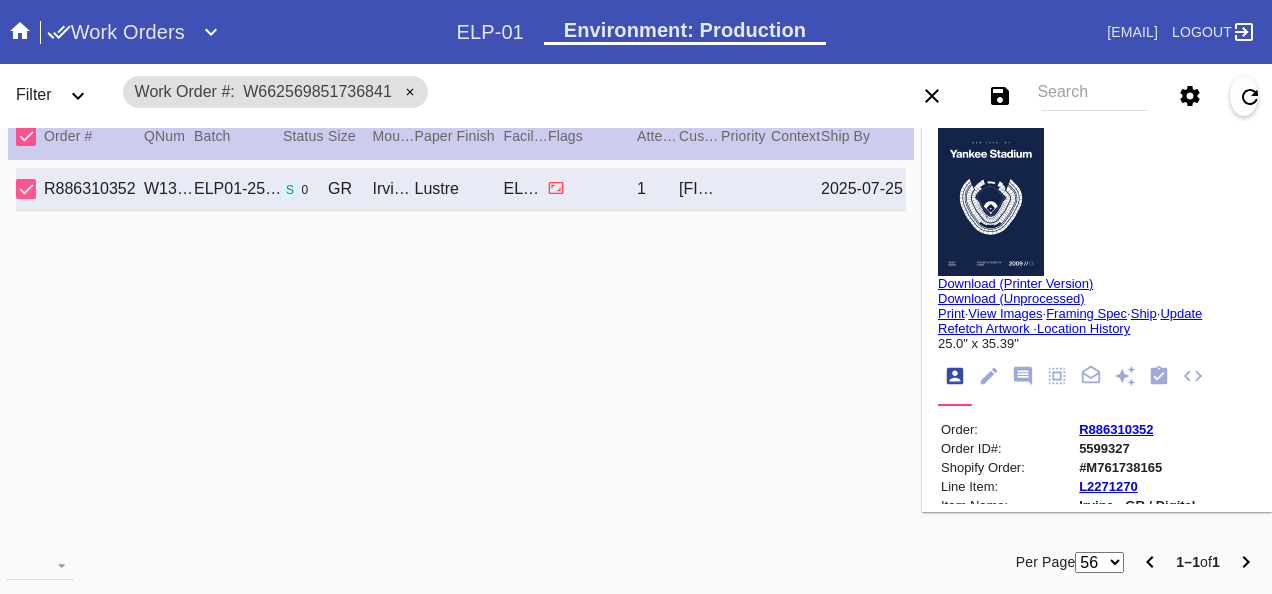 scroll, scrollTop: 26, scrollLeft: 0, axis: vertical 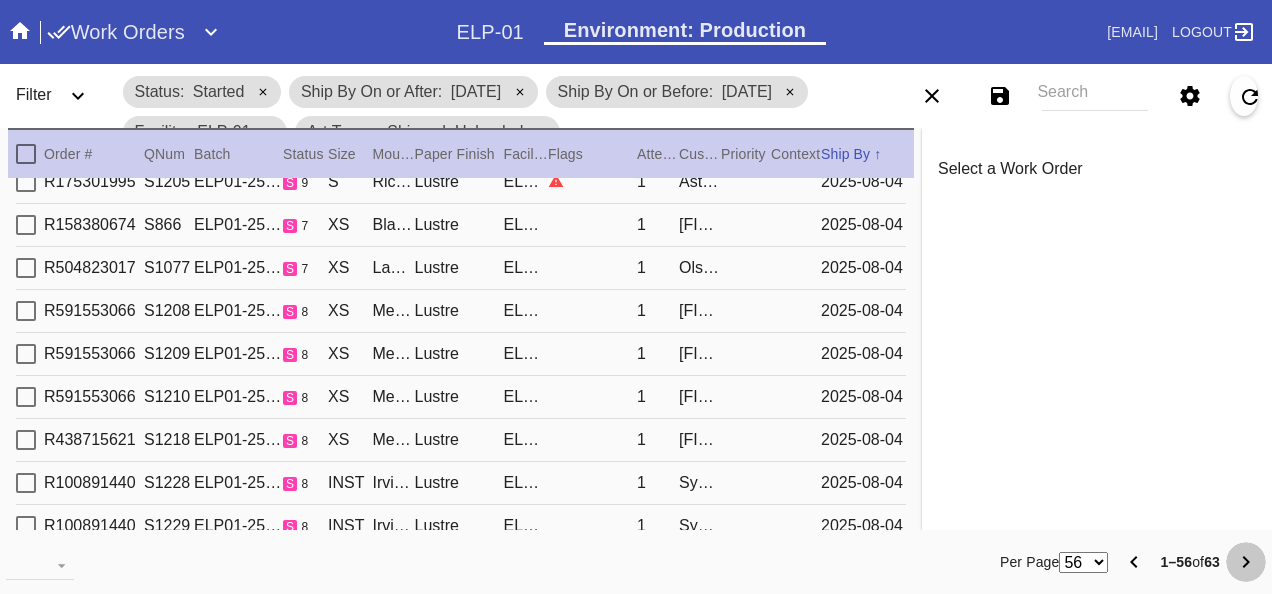 click 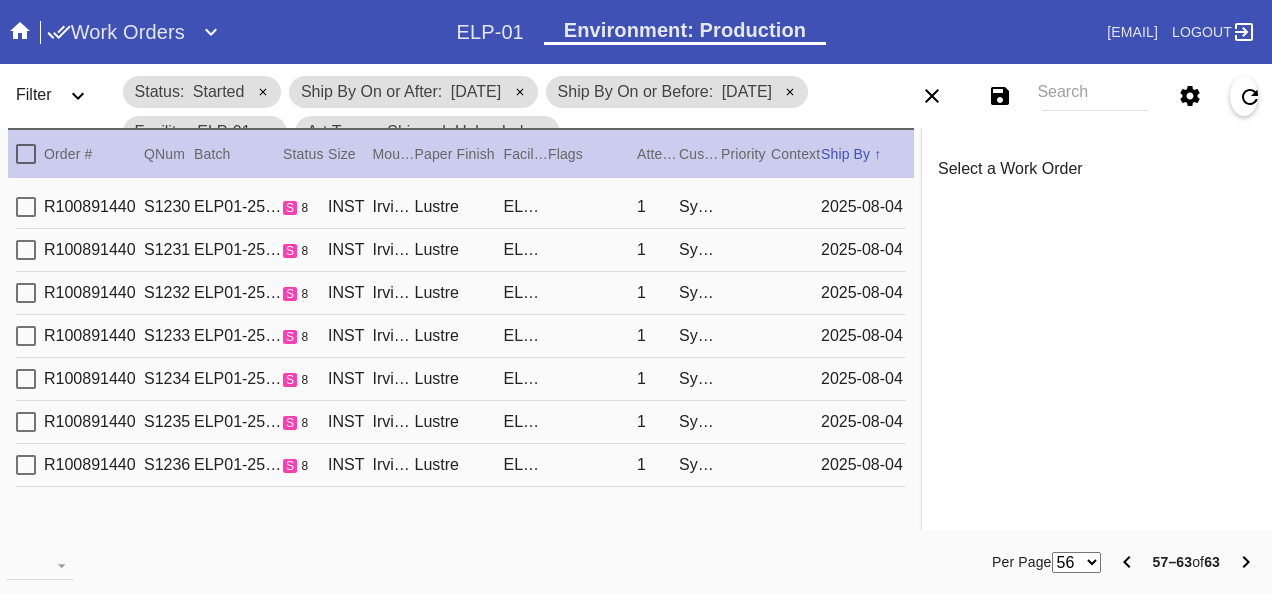 scroll, scrollTop: 0, scrollLeft: 0, axis: both 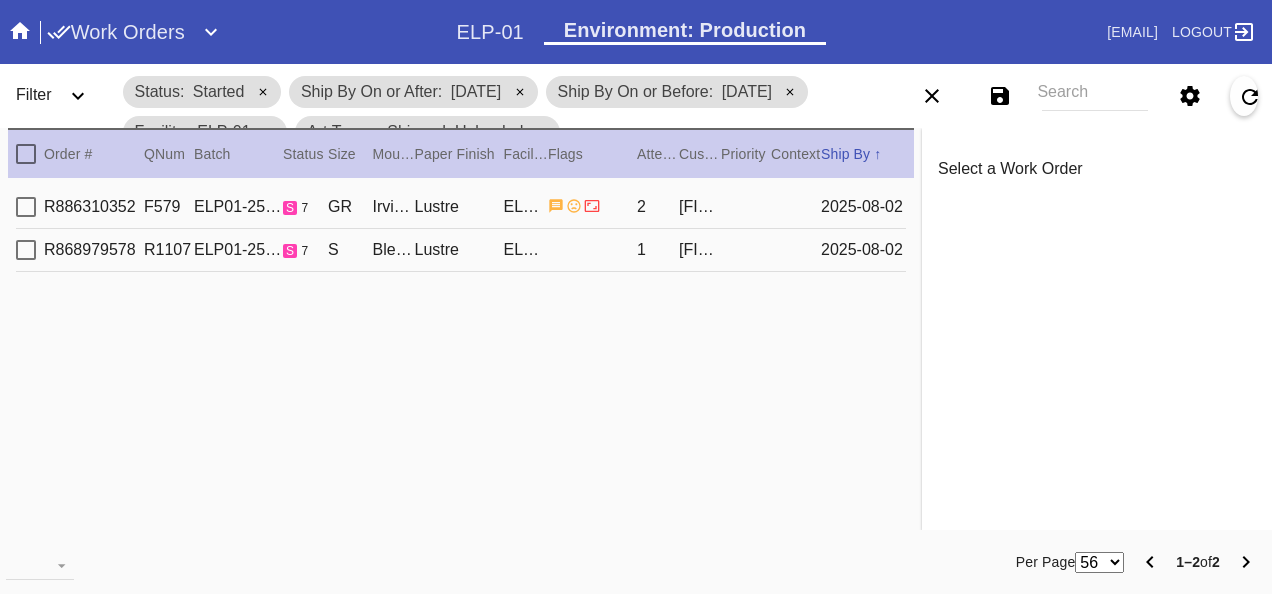 click on "Lustre" at bounding box center [459, 207] 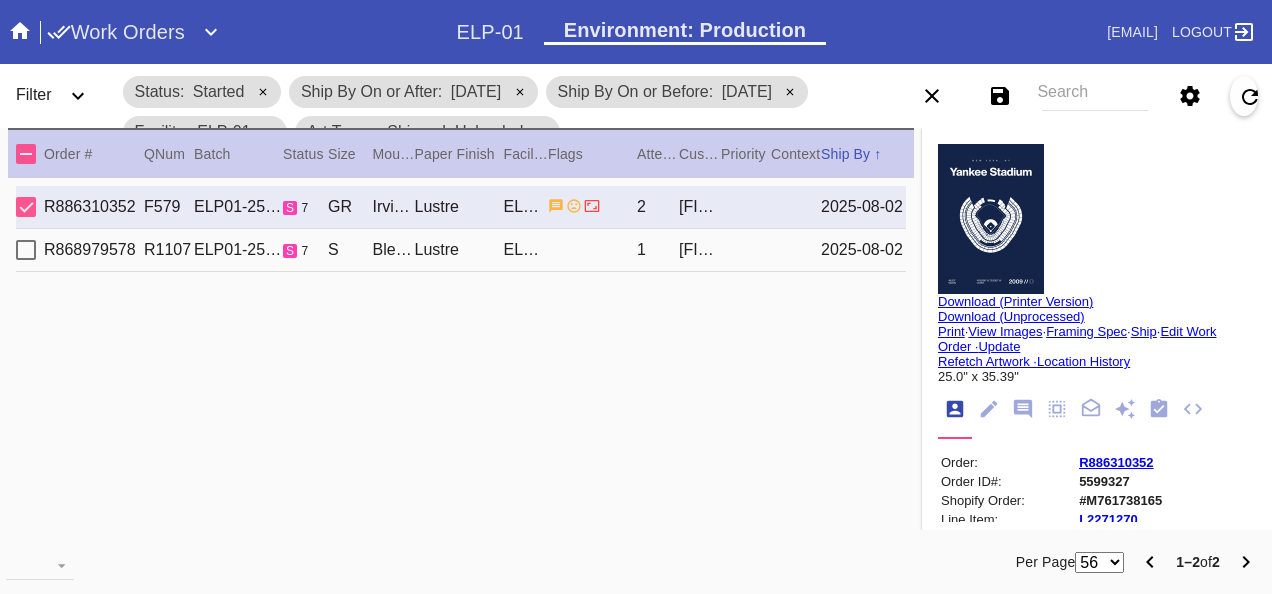 click on "Lustre" at bounding box center [459, 250] 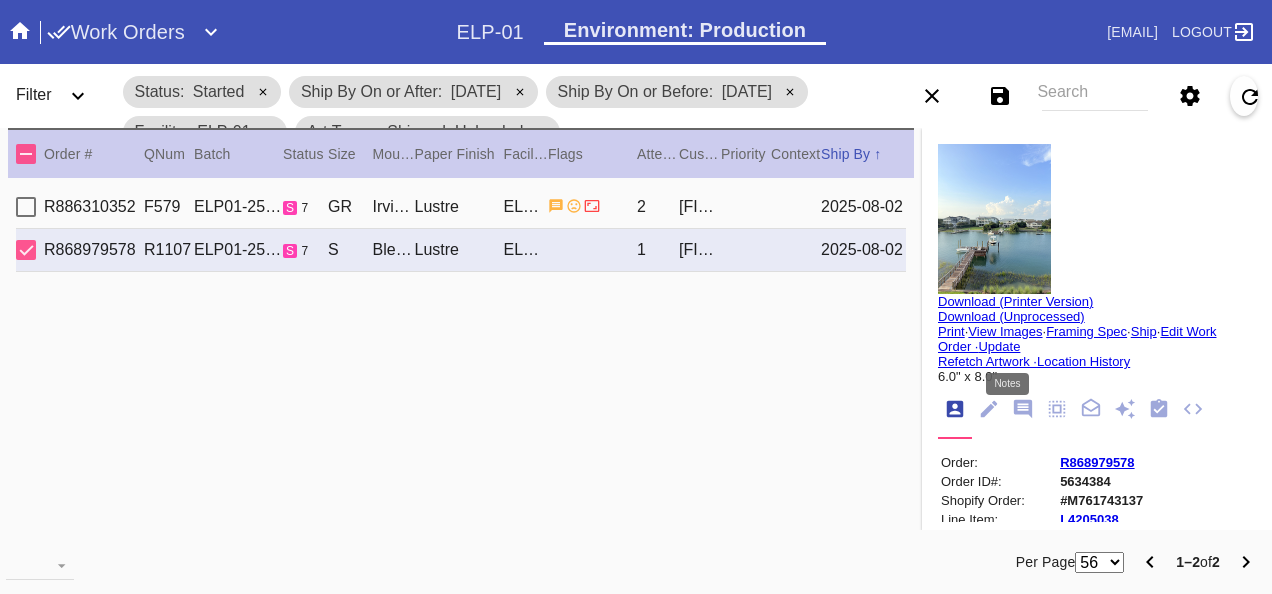 click 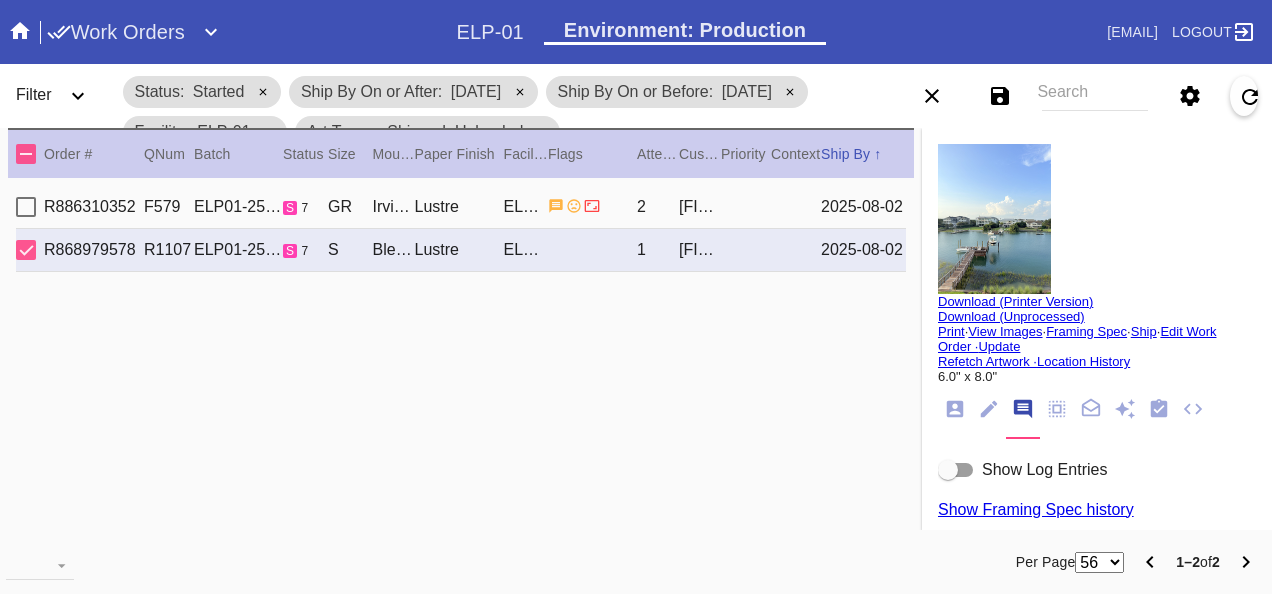 scroll, scrollTop: 178, scrollLeft: 0, axis: vertical 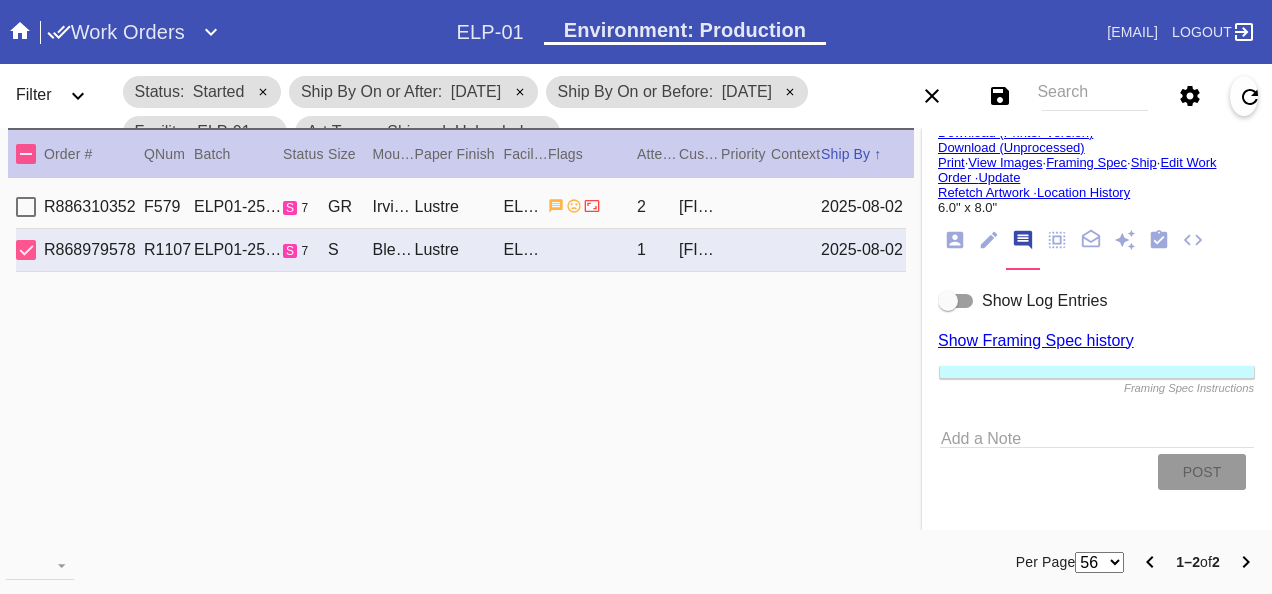 click at bounding box center [956, 301] 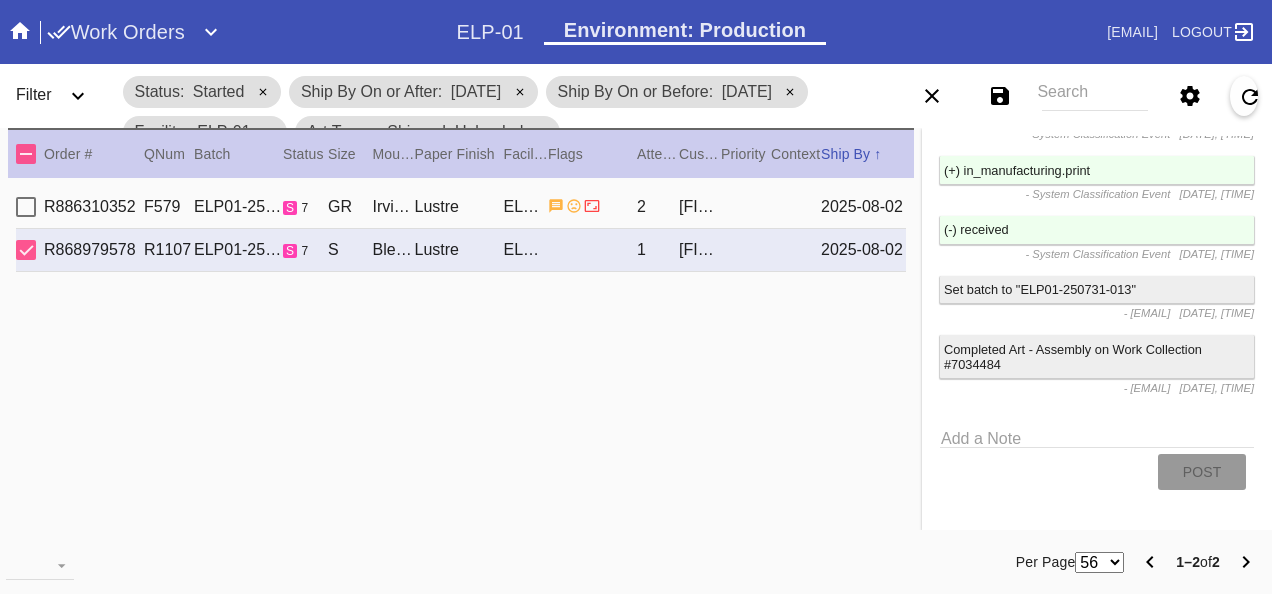 scroll, scrollTop: 1683, scrollLeft: 0, axis: vertical 